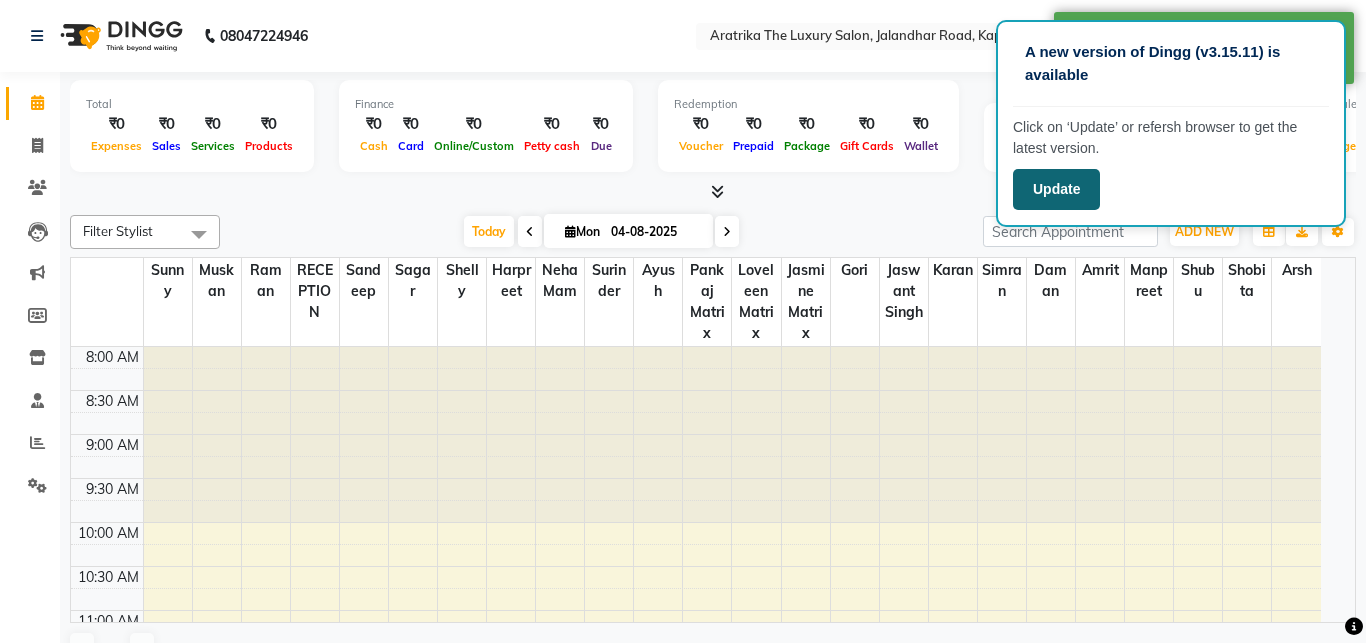 select on "en" 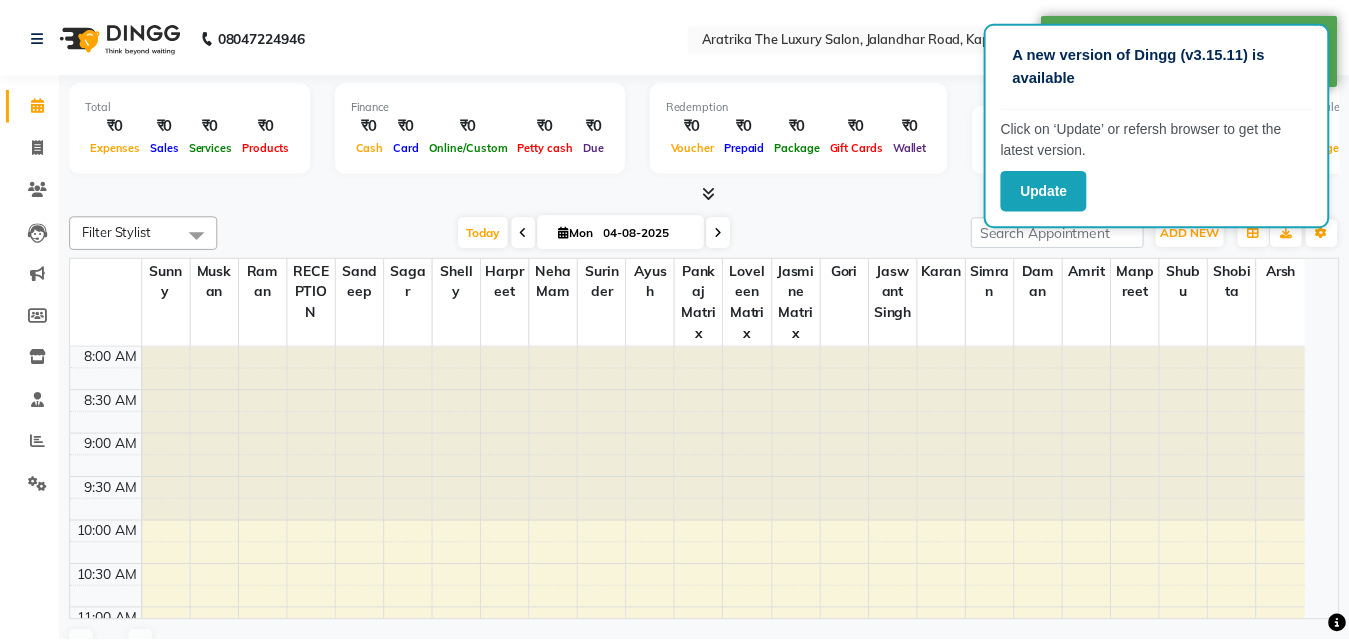 scroll, scrollTop: 0, scrollLeft: 0, axis: both 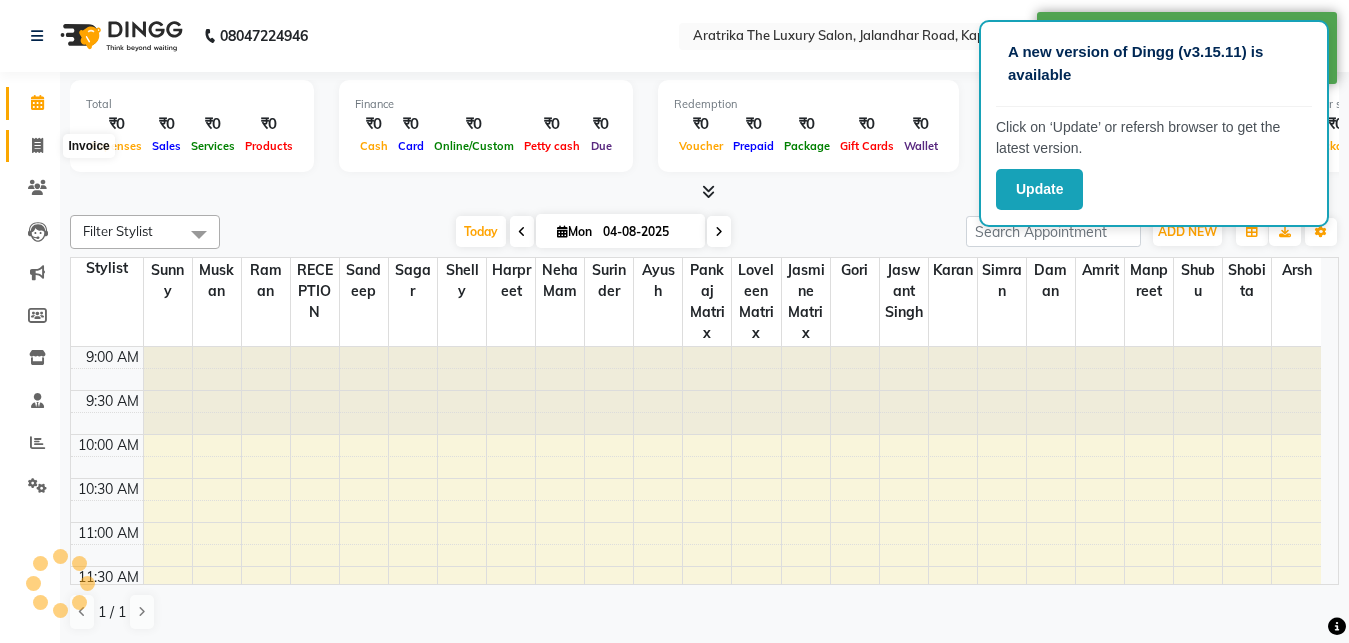 click 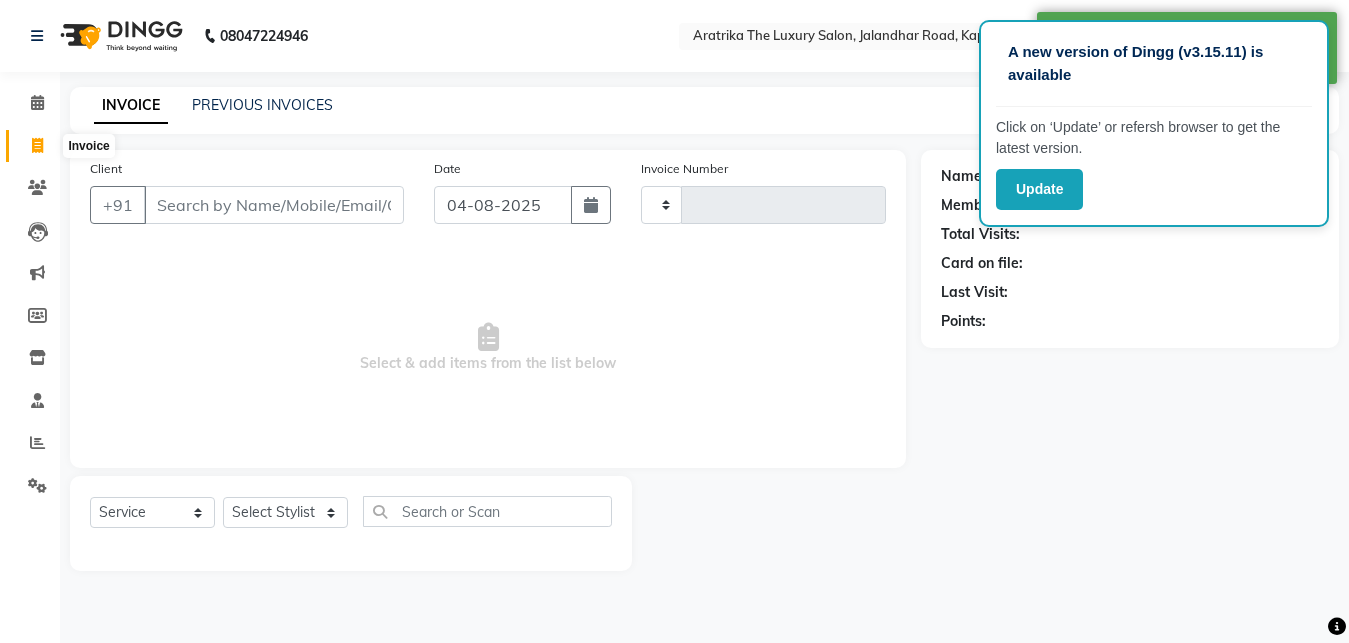 type on "2616" 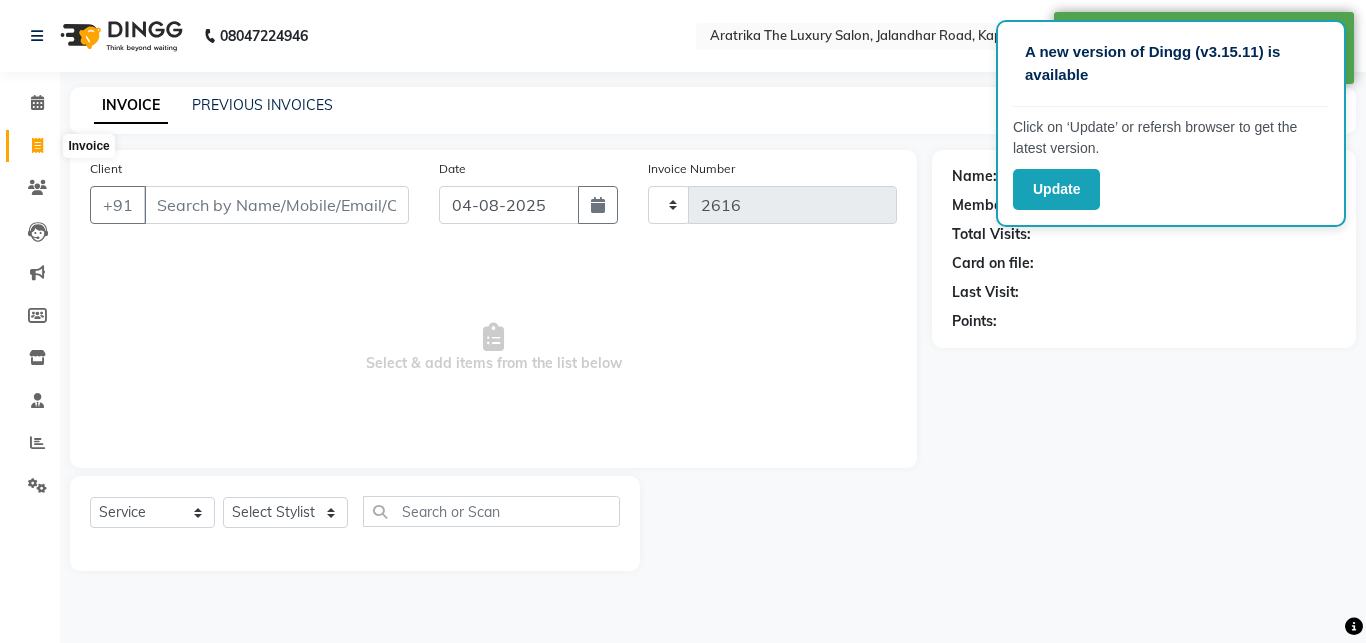 select on "7179" 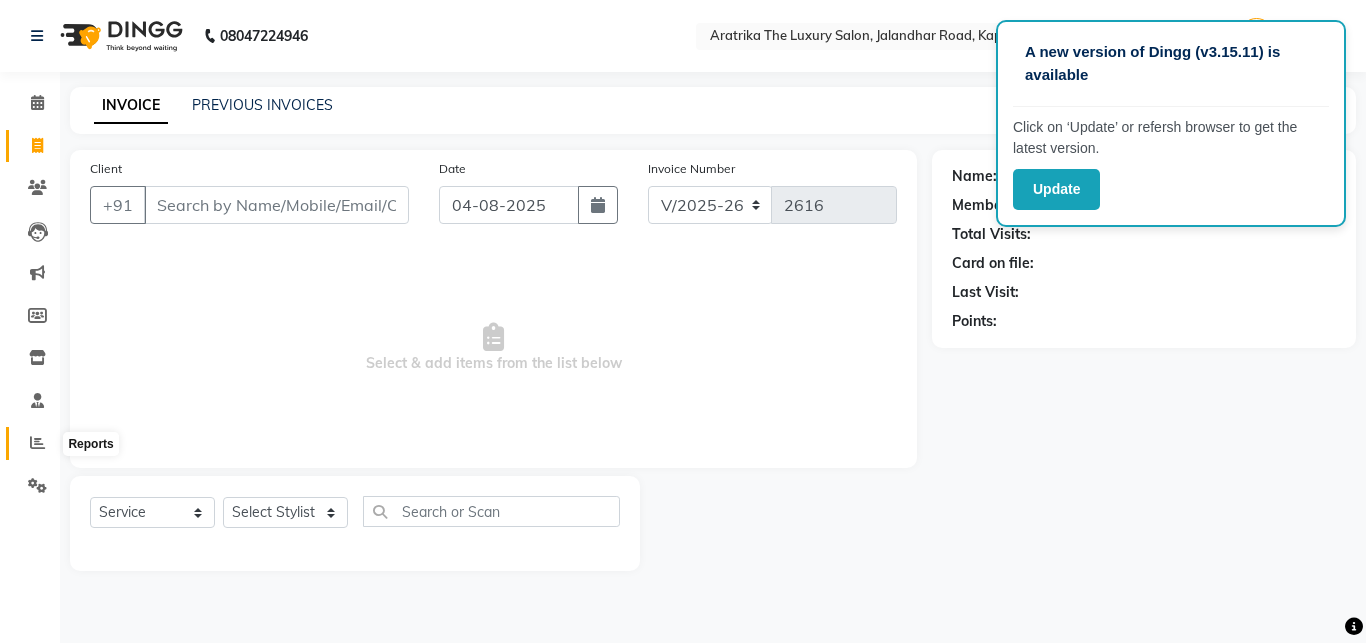 click 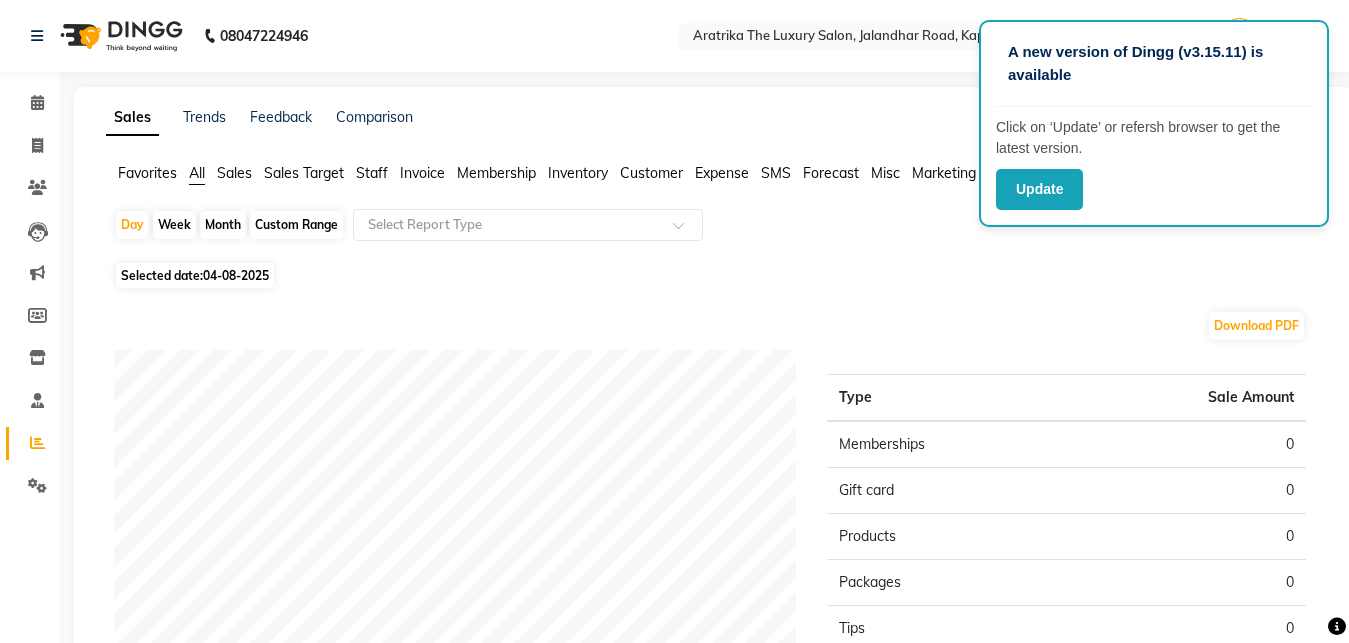 click on "Sales" 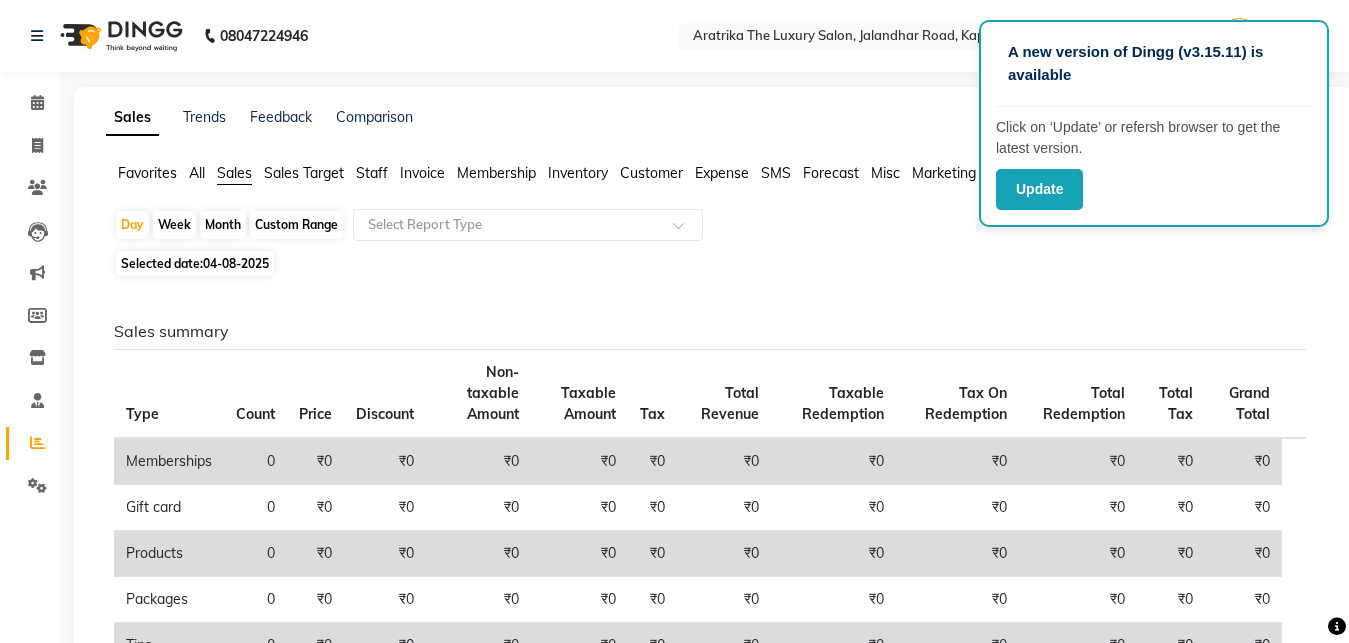 click on "Month" 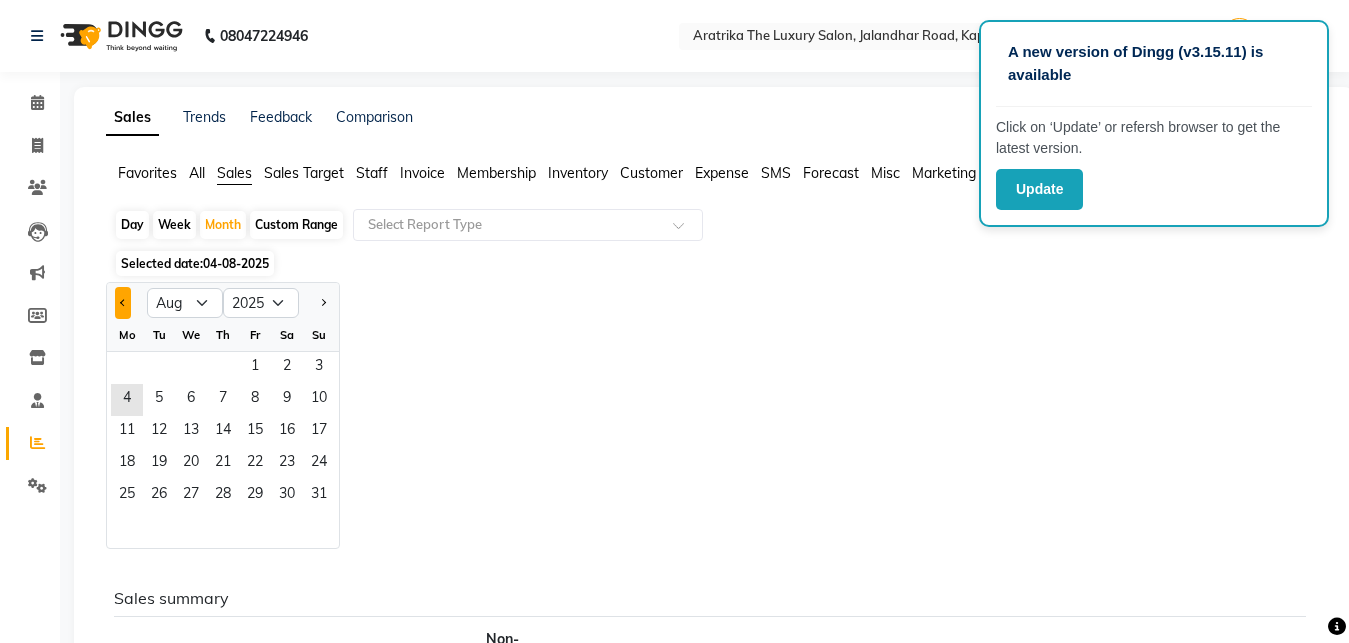 click 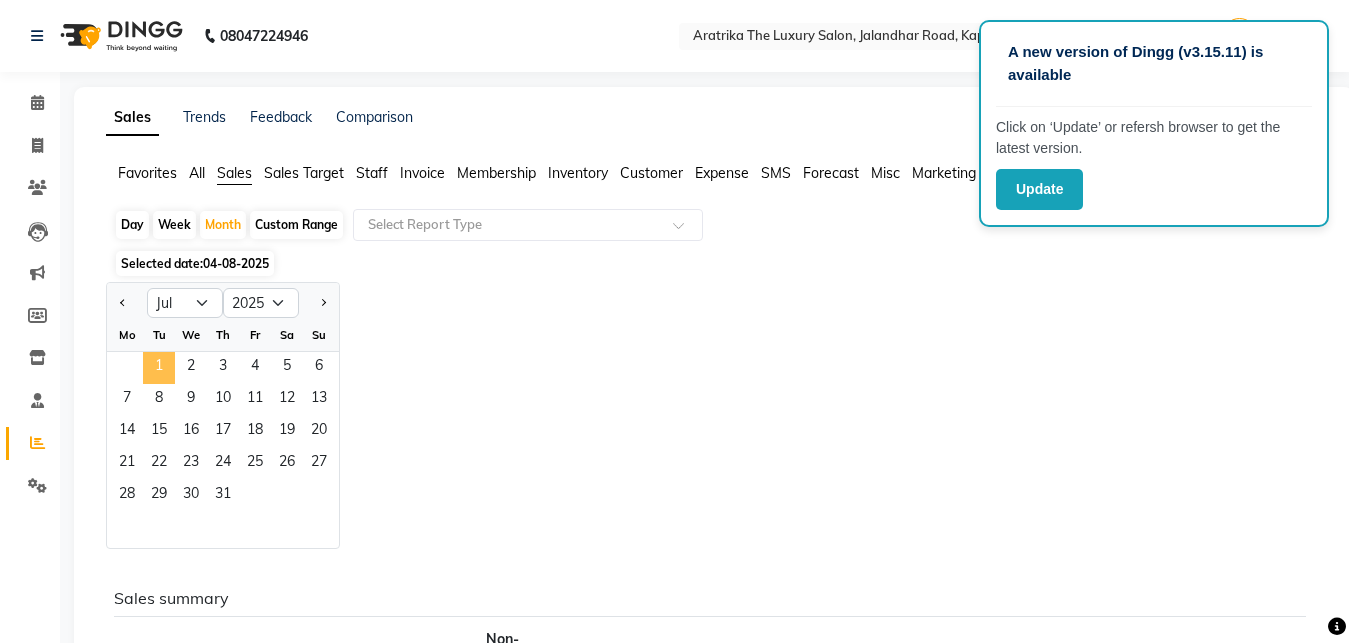 click on "1" 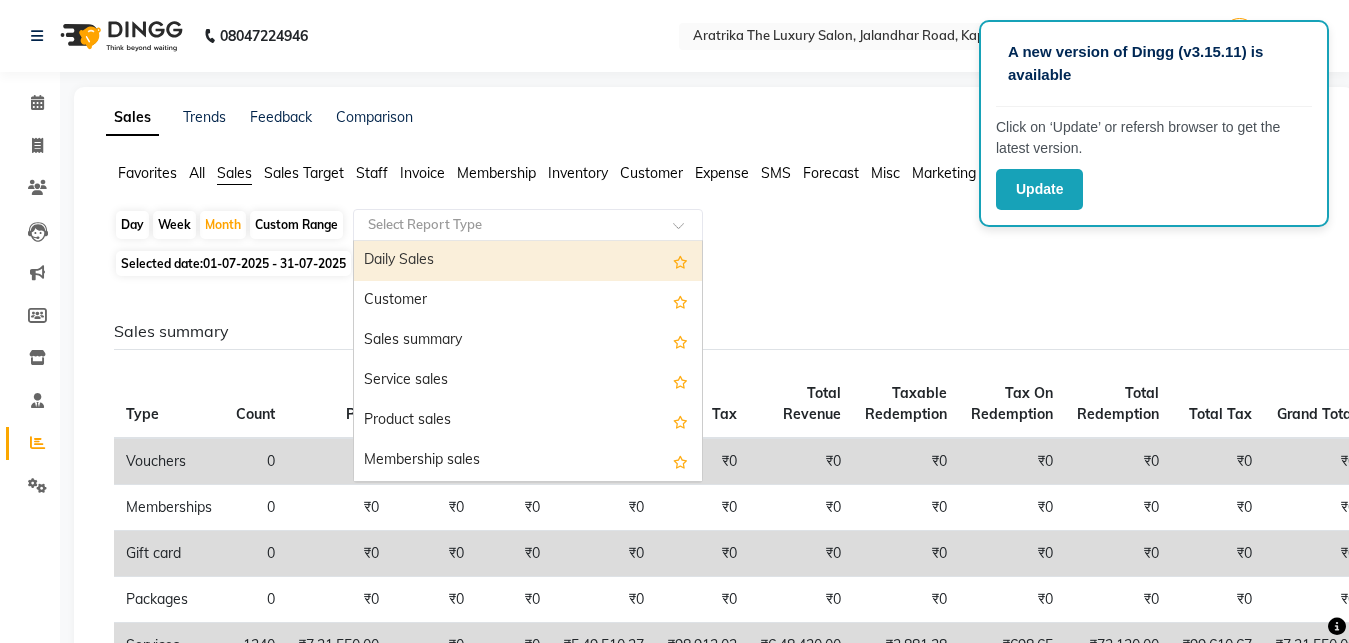click 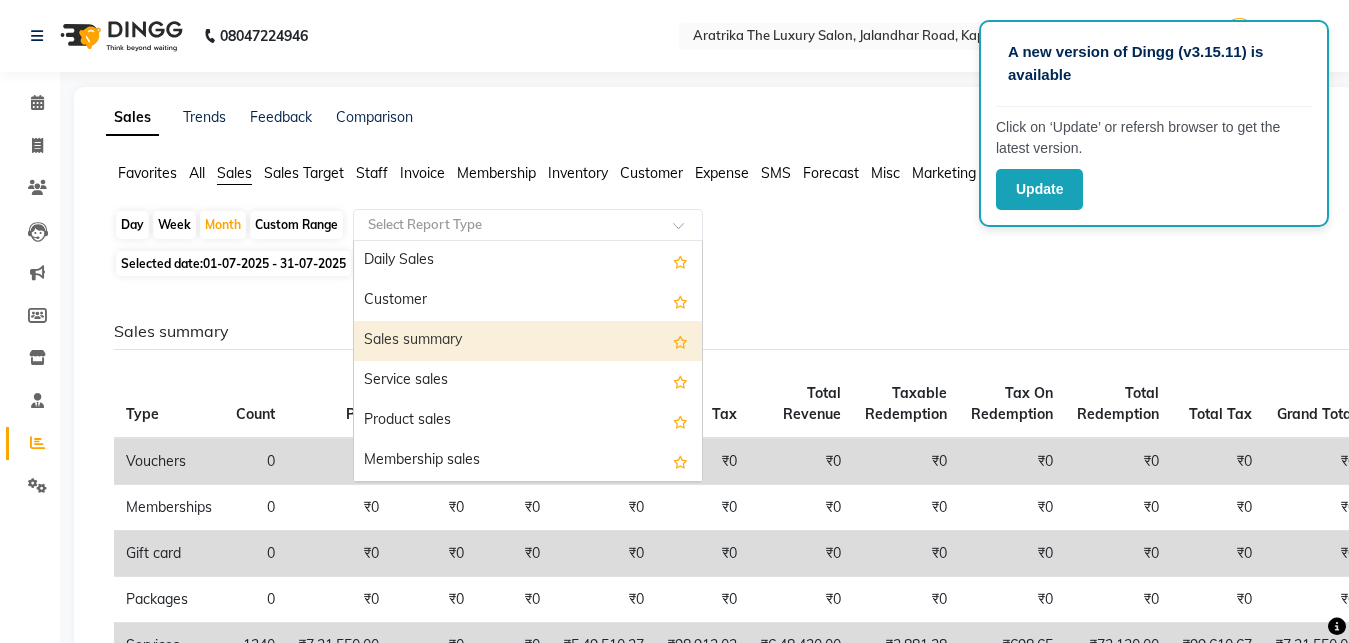 click on "Sales summary" at bounding box center [528, 341] 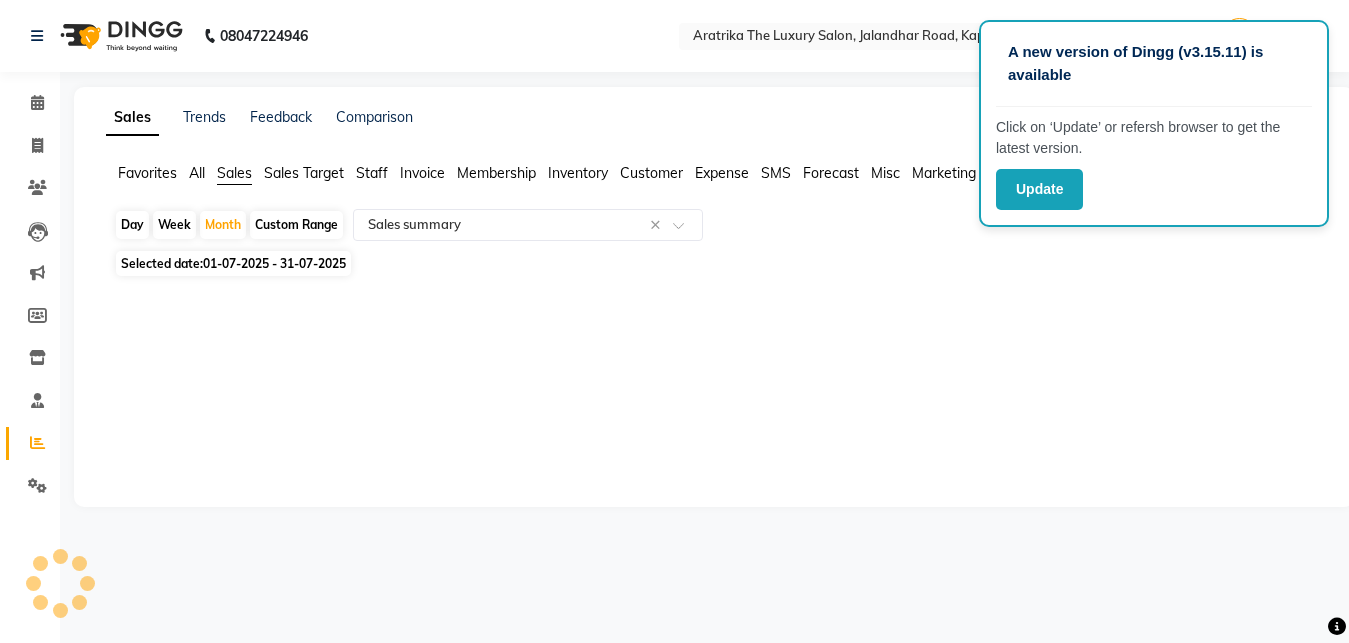 select on "full_report" 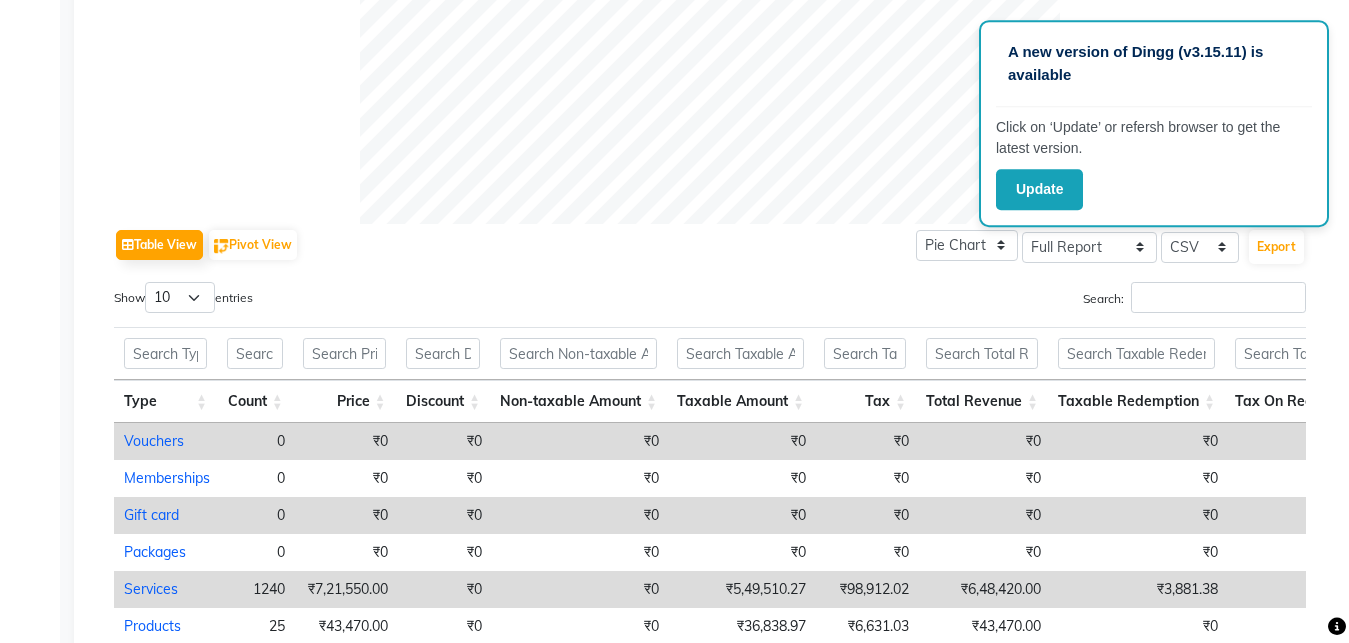 scroll, scrollTop: 645, scrollLeft: 0, axis: vertical 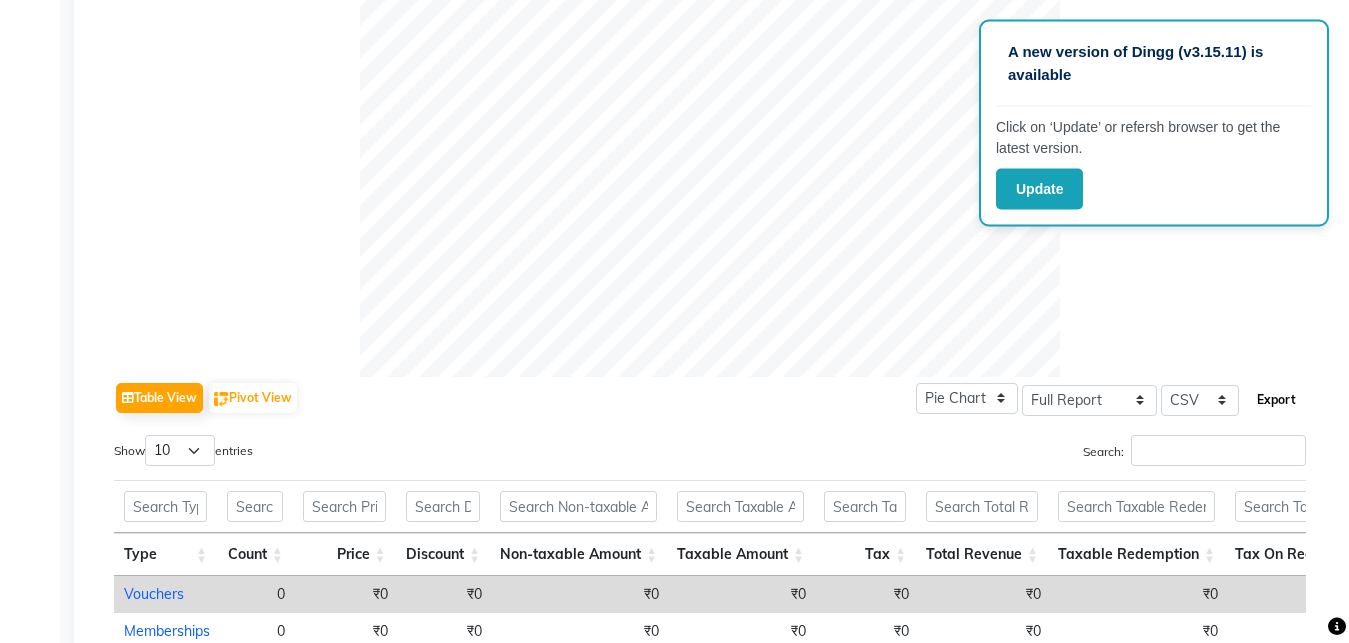 click on "Export" 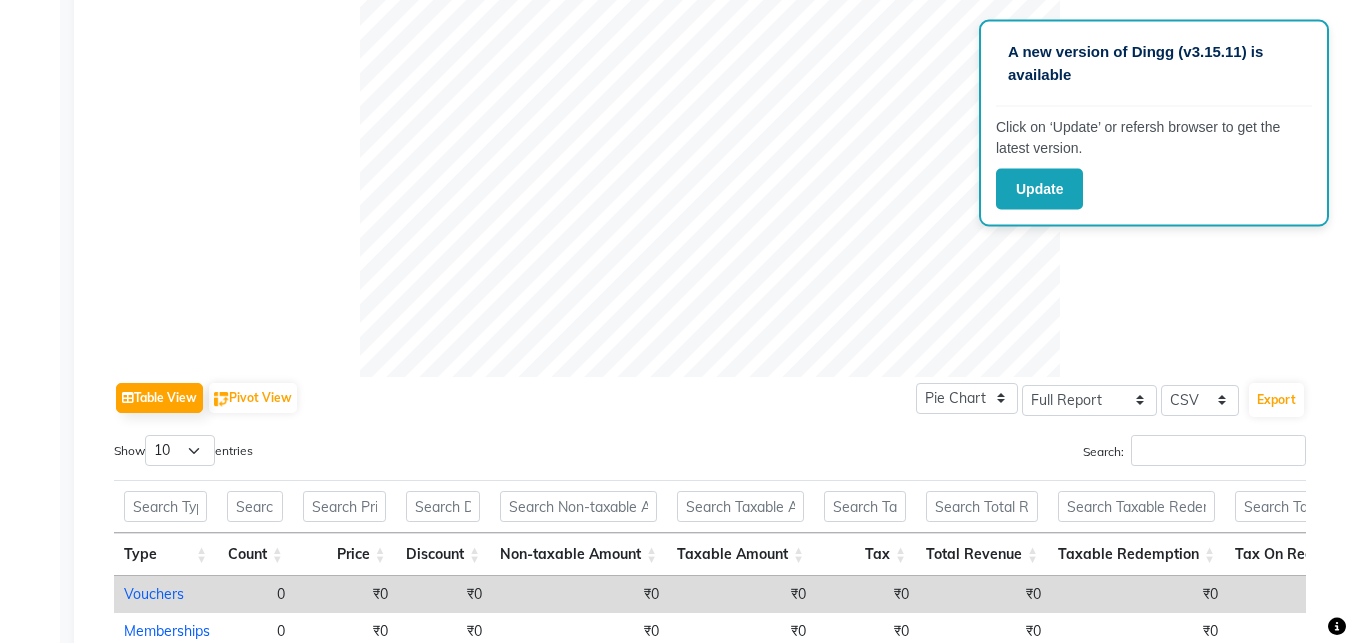 click on "Table View   Pivot View  Pie Chart Bar Chart Select Full Report Filtered Report Select CSV PDF  Export  Show  10 25 50 100  entries Search: Type Count Price Discount Non-taxable Amount Taxable Amount Tax Total Revenue Taxable Redemption Tax On Redemption Total Redemption Total Tax Grand Total Type Count Price Discount Non-taxable Amount Taxable Amount Tax Total Revenue Taxable Redemption Tax On Redemption Total Redemption Total Tax Grand Total Total 1275 ₹8,04,020.00 ₹9,000.00 ₹0 ₹6,11,772.92 ₹1,10,119.31 ₹7,21,890.00 ₹3,881.38 ₹698.65 ₹73,130.00 ₹1,10,817.96 ₹7,95,870.00 Vouchers 0 ₹0 ₹0 ₹0 ₹0 ₹0 ₹0 ₹0 ₹0 ₹0 ₹0 ₹0 Memberships 0 ₹0 ₹0 ₹0 ₹0 ₹0 ₹0 ₹0 ₹0 ₹0 ₹0 ₹0 Gift card 0 ₹0 ₹0 ₹0 ₹0 ₹0 ₹0 ₹0 ₹0 ₹0 ₹0 ₹0 Packages 0 ₹0 ₹0 ₹0 ₹0 ₹0 ₹0 ₹0 ₹0 ₹0 ₹0 ₹0 Services 1240 ₹7,21,550.00 ₹0 ₹0 ₹5,49,510.27 ₹98,912.02 ₹6,48,420.00 ₹3,881.38 ₹698.65 ₹73,130.00 ₹99,610.67 ₹7,21,550.00 25 ₹0" 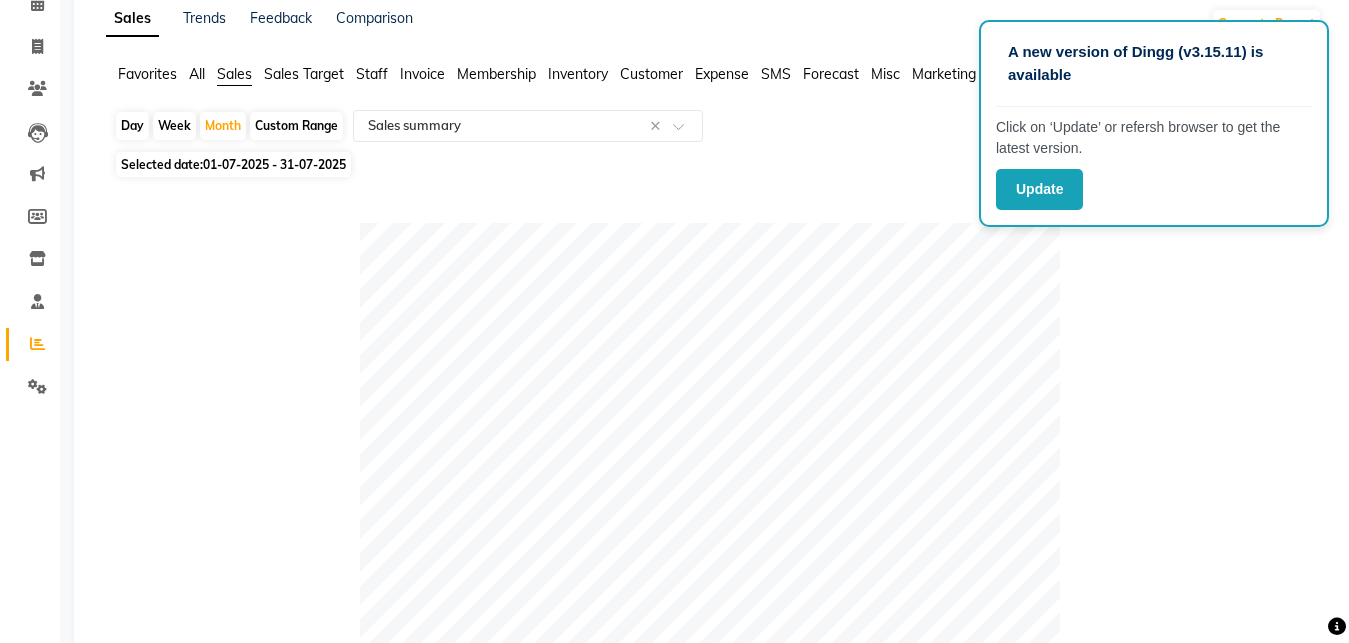 scroll, scrollTop: 0, scrollLeft: 0, axis: both 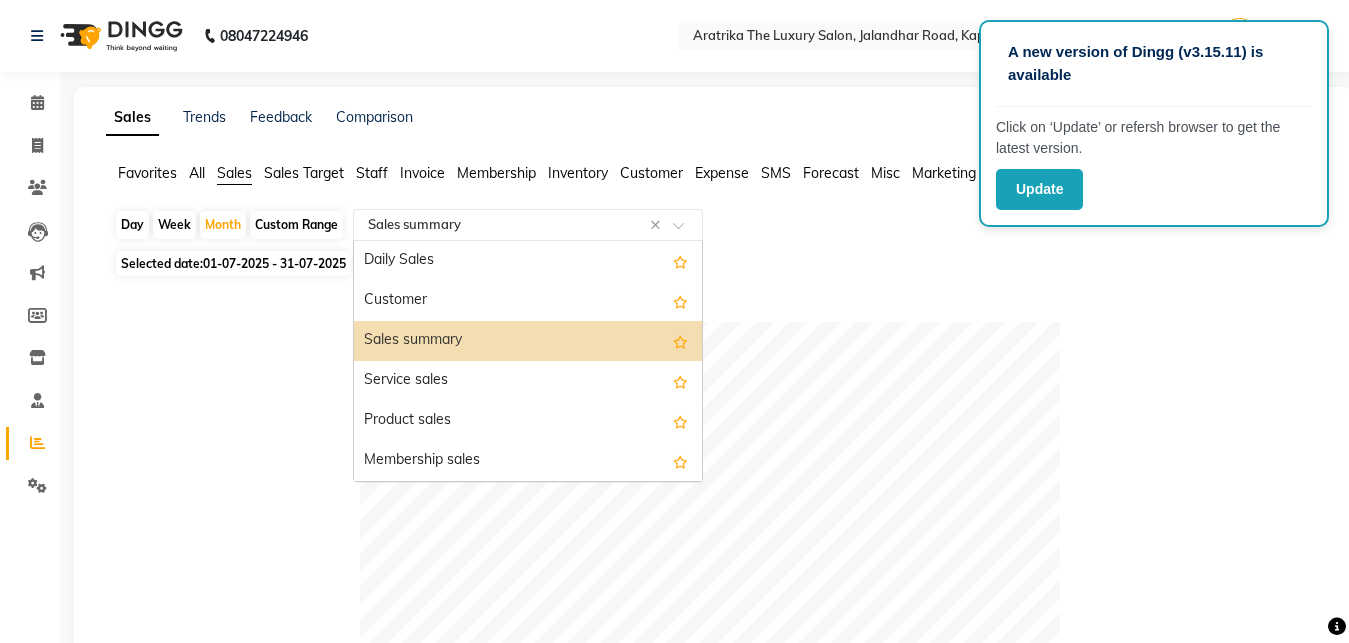 click on "Select Report Type × Sales summary ×" 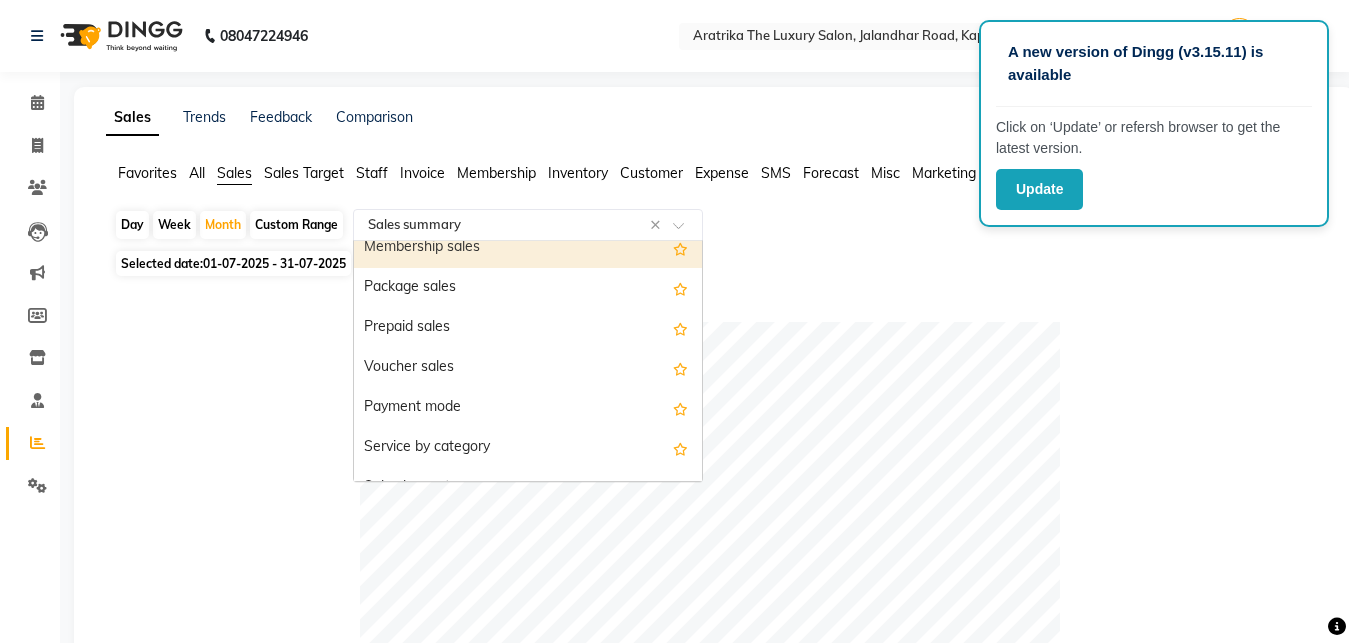 scroll, scrollTop: 216, scrollLeft: 0, axis: vertical 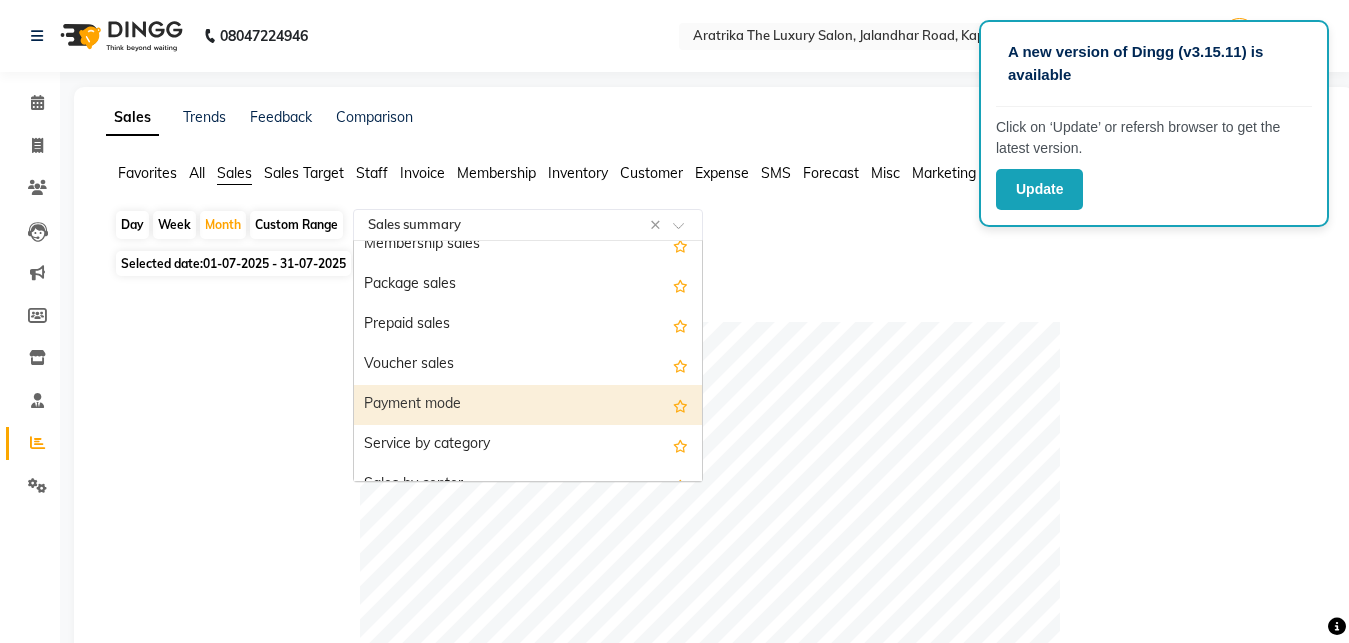 click on "Payment mode" at bounding box center [528, 405] 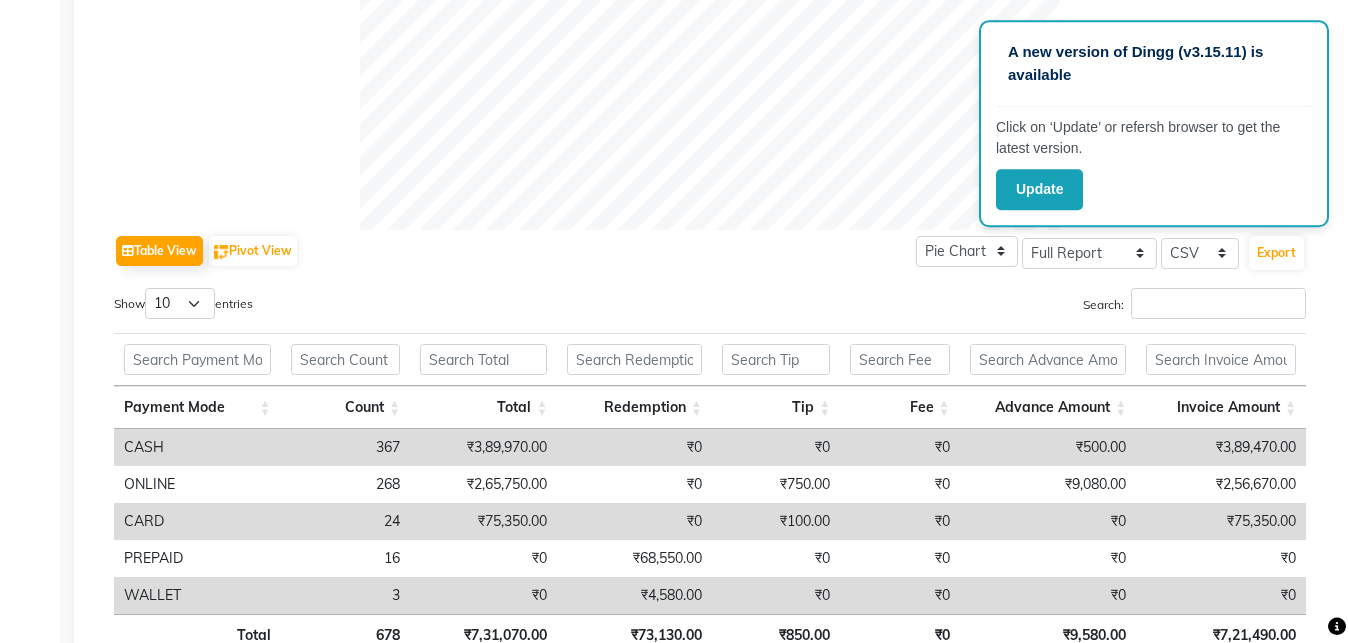 scroll, scrollTop: 787, scrollLeft: 0, axis: vertical 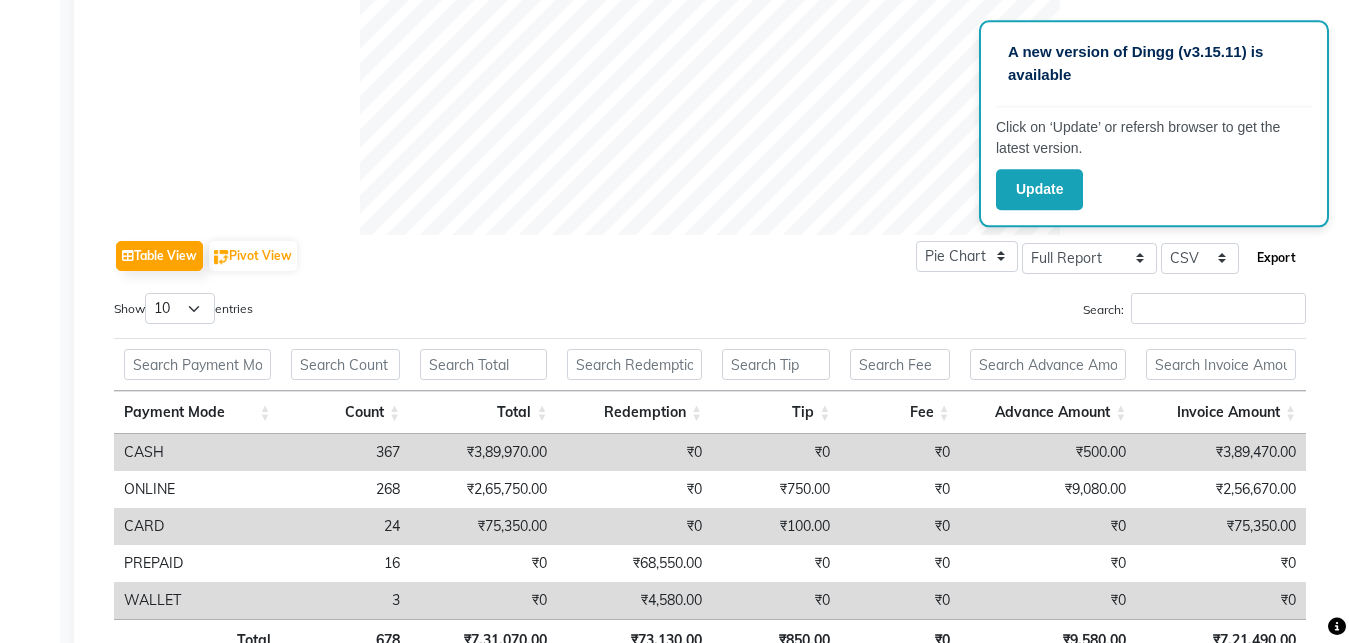 click on "Export" 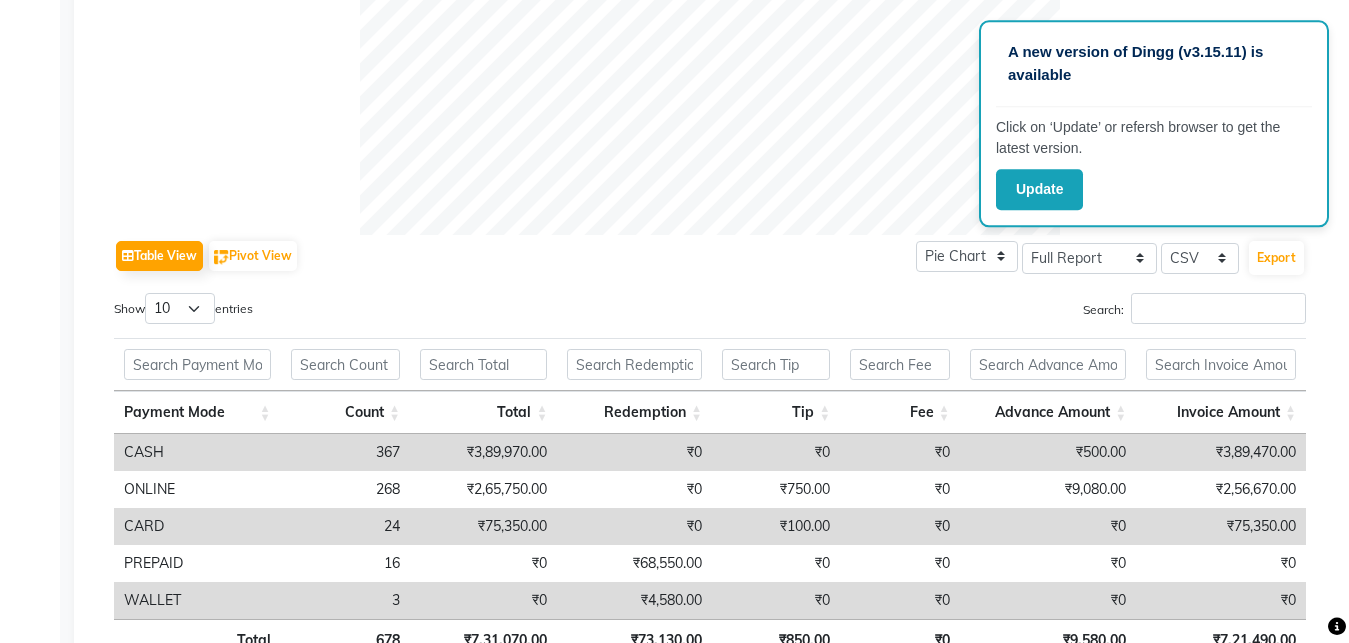 click on "Table View   Pivot View  Pie Chart Bar Chart Select Full Report Filtered Report Select CSV PDF  Export" 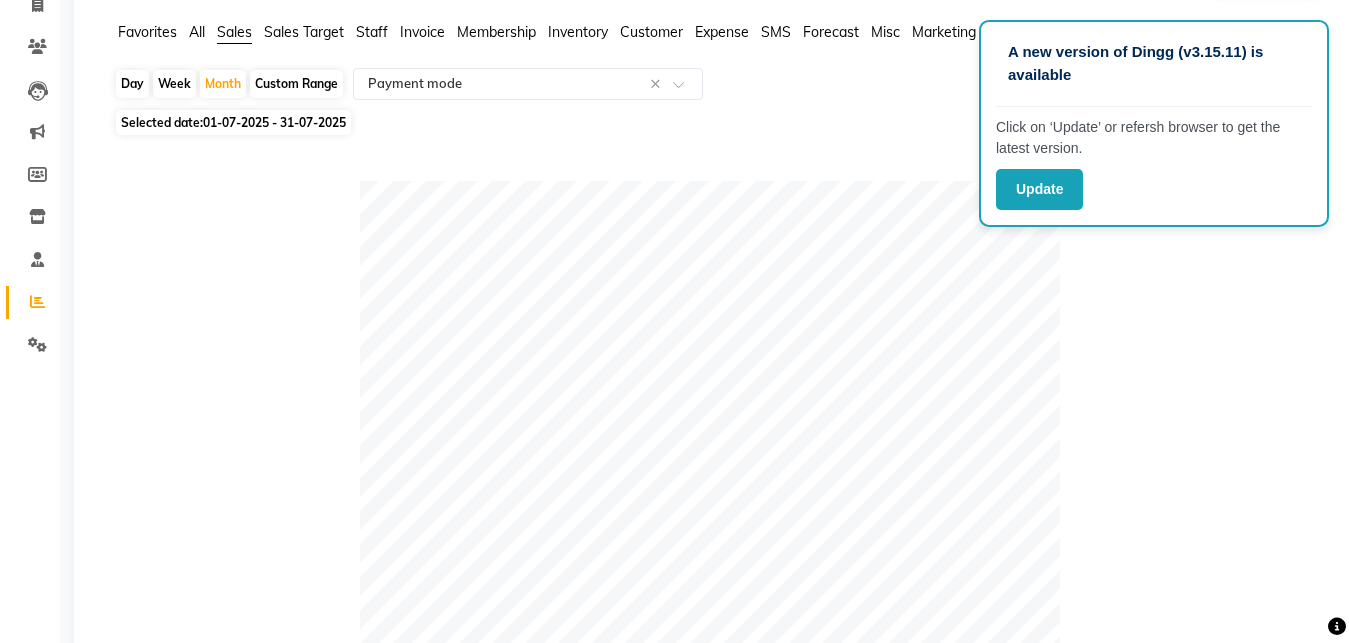 scroll, scrollTop: 0, scrollLeft: 0, axis: both 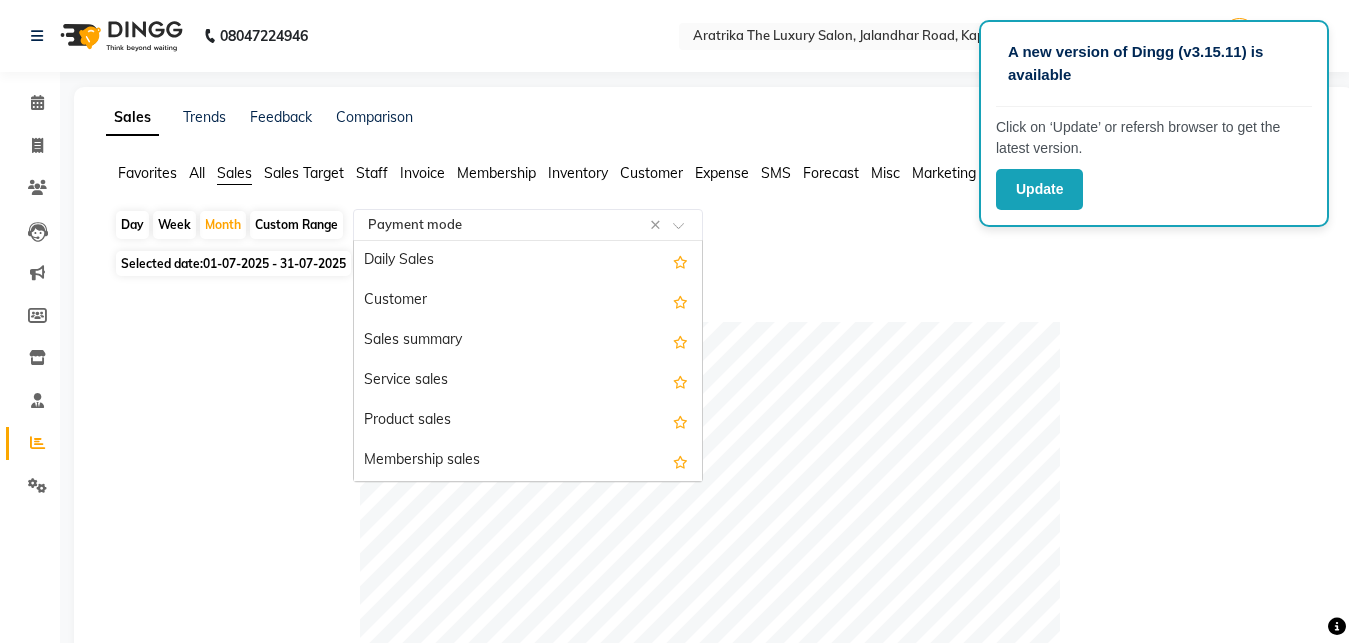 click 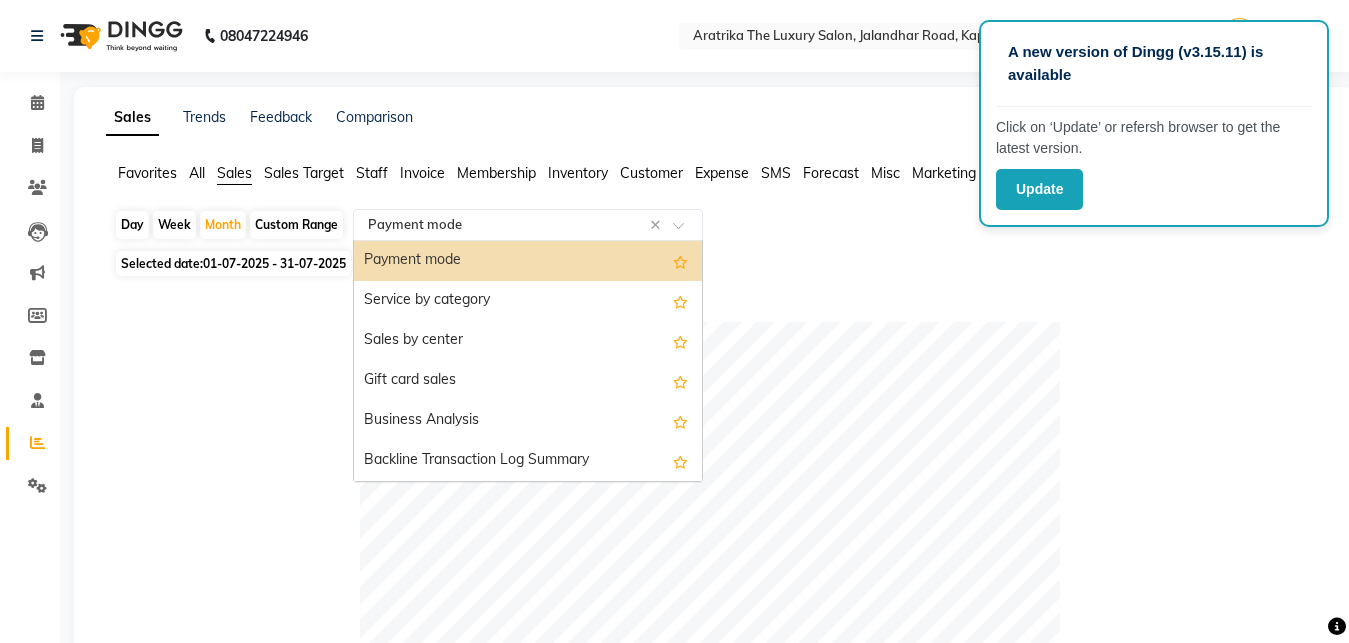 click on "Staff" 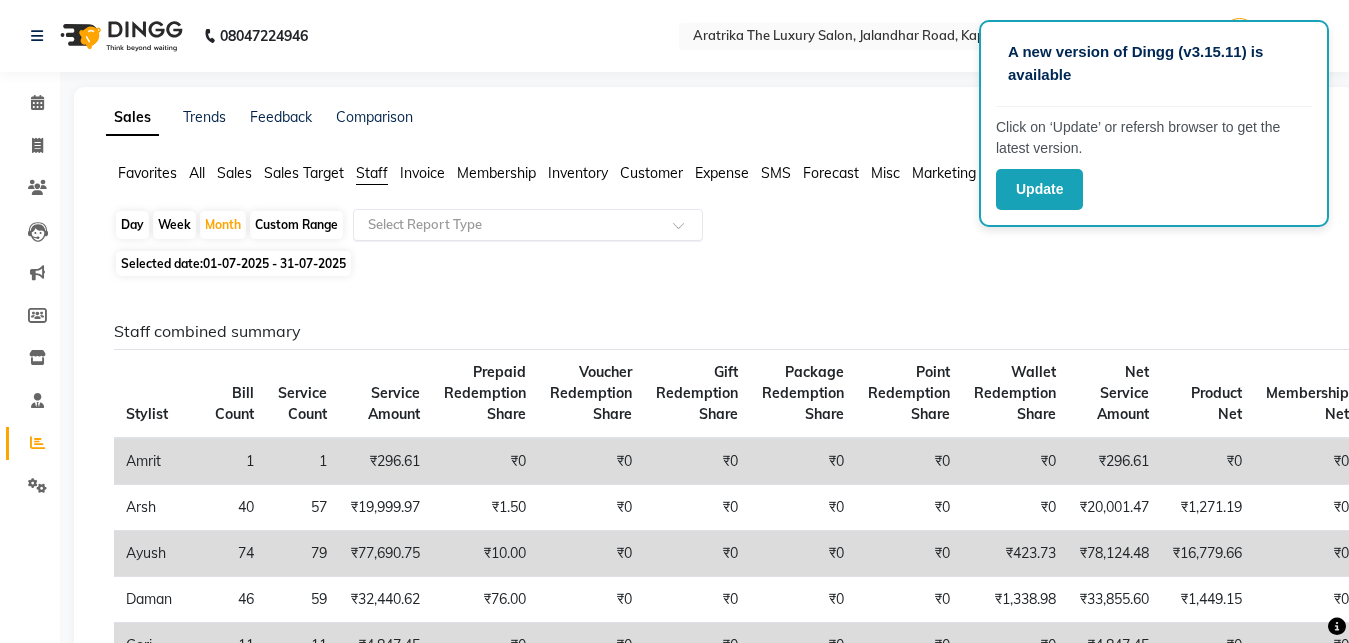 click 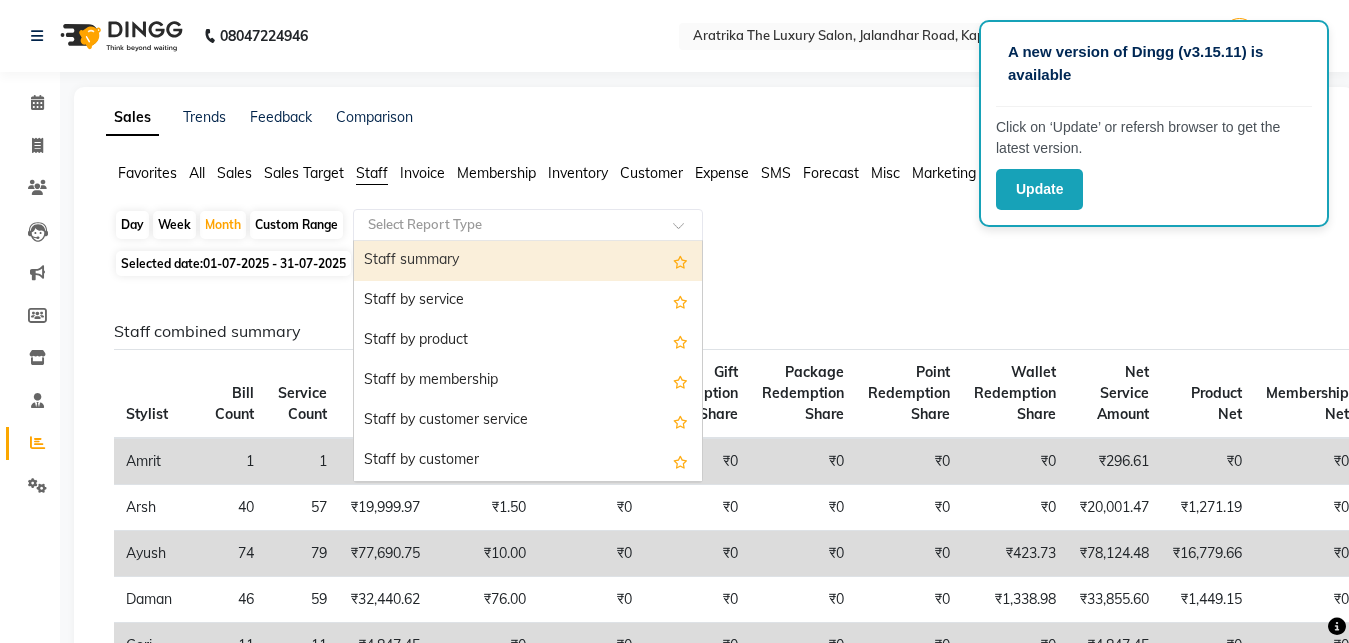 click on "Staff summary" at bounding box center (528, 261) 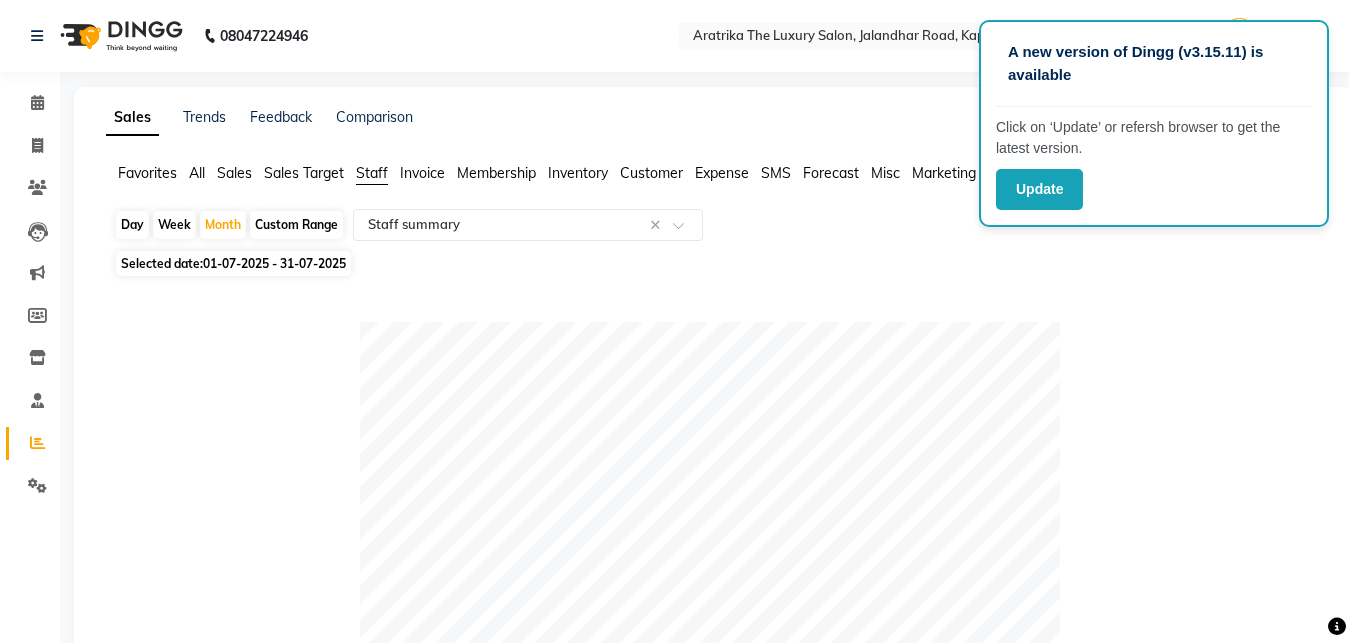 click on "Aratrika The Luxury Salon, [STREET], [CITY] Surinder 45 60 ₹1,24,500.00 ₹1,07,483.94 ₹0 ₹7,800.00 ₹0 ₹0 ₹0 ₹0 ₹2,940.00 ₹1,32,300.00 ₹1,14,094.10 ₹1,19,350.00 ₹12,950.00 ₹129.50 e3168-25 Aratrika The Luxury Salon, [STREET], [CITY] Ayush 63 74 ₹93,175.00 ₹79,114.48 ₹0 ₹19,800.00" 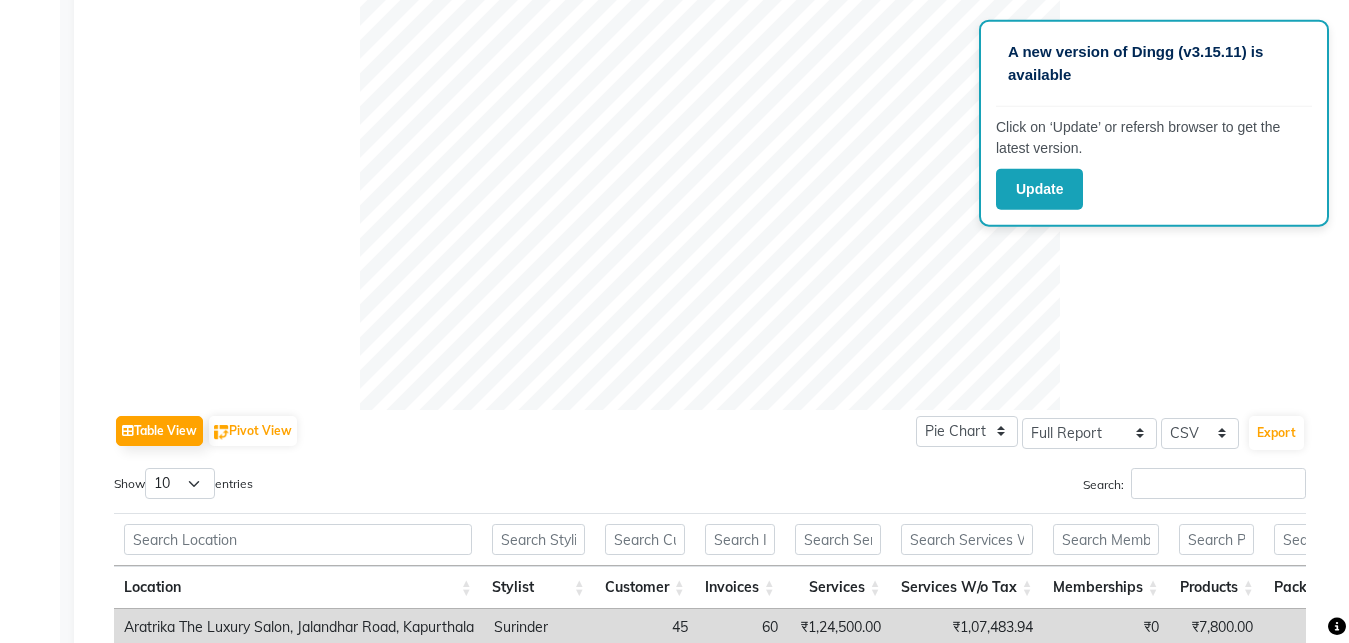 scroll, scrollTop: 686, scrollLeft: 0, axis: vertical 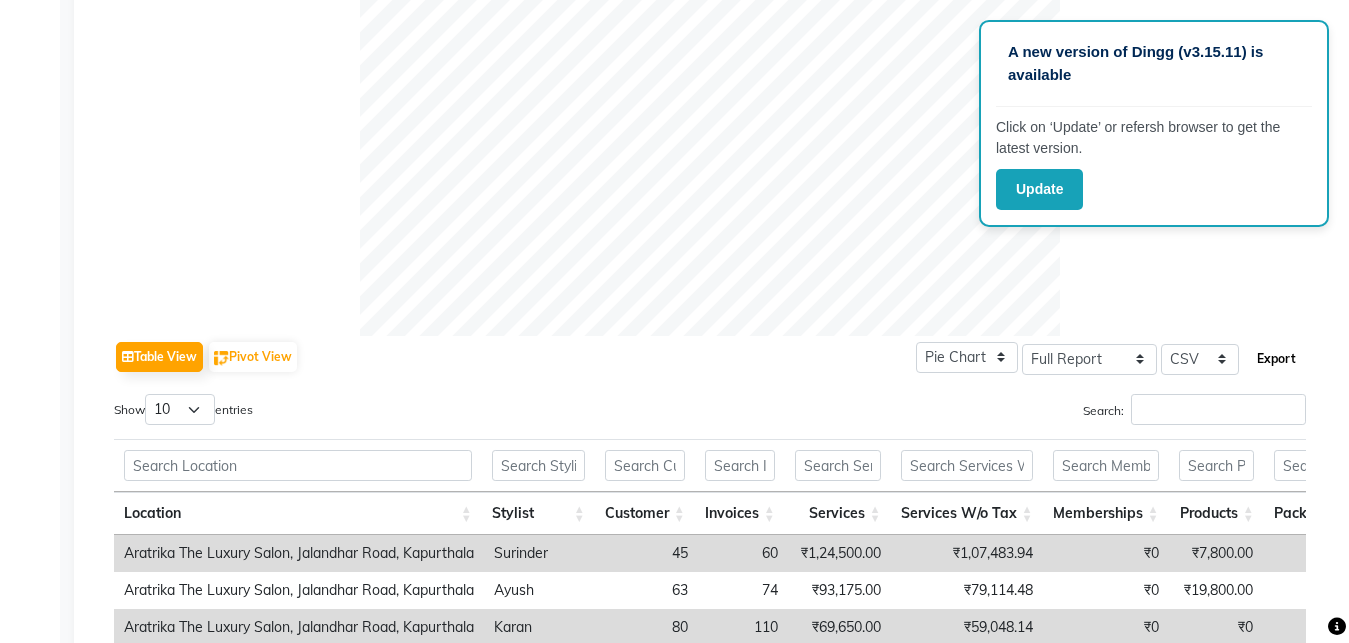 click on "Export" 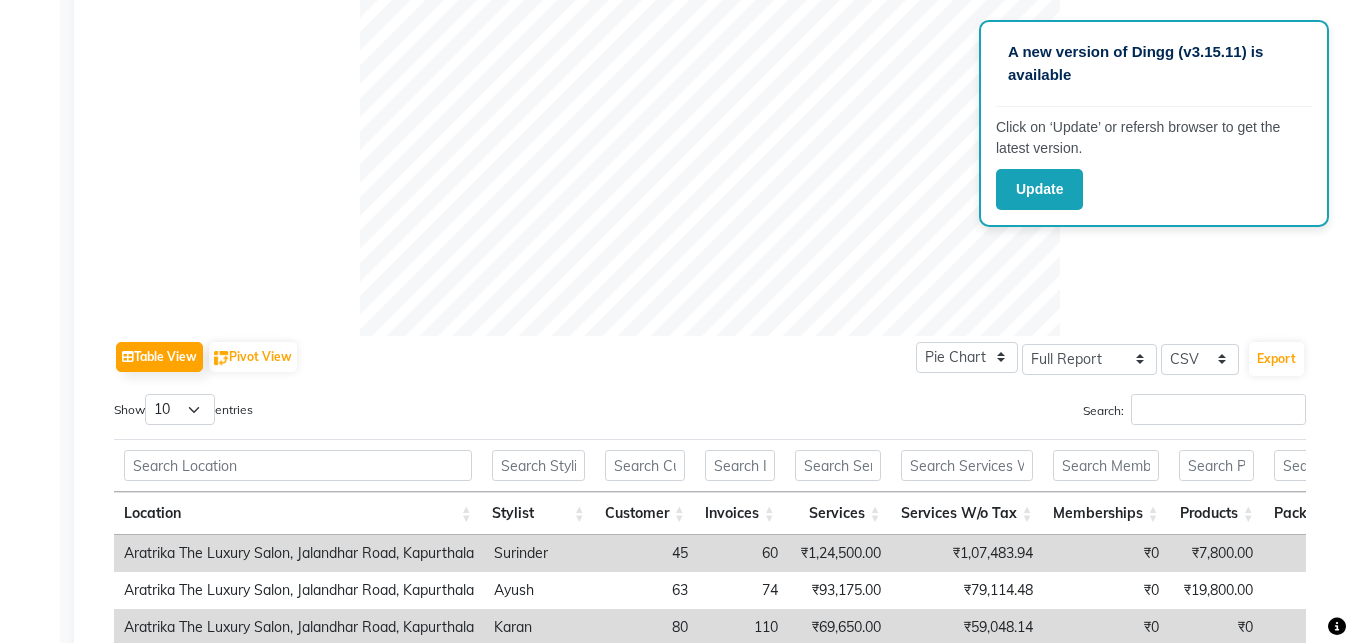 click 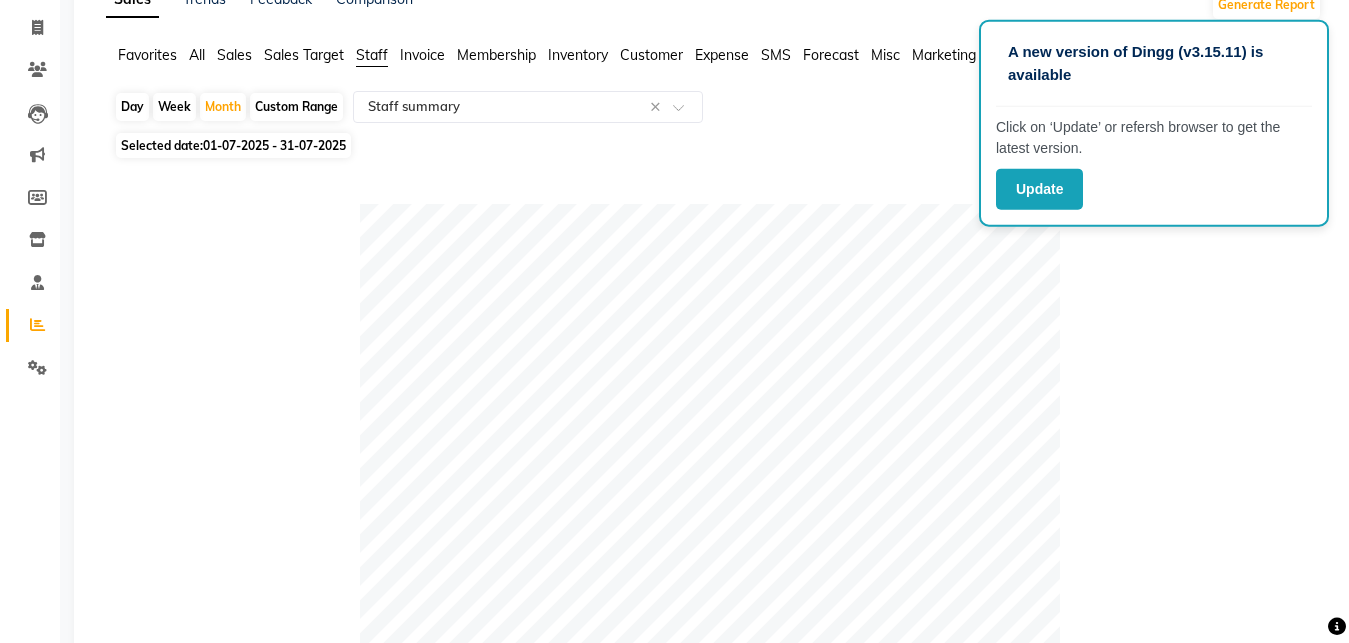 scroll, scrollTop: 0, scrollLeft: 0, axis: both 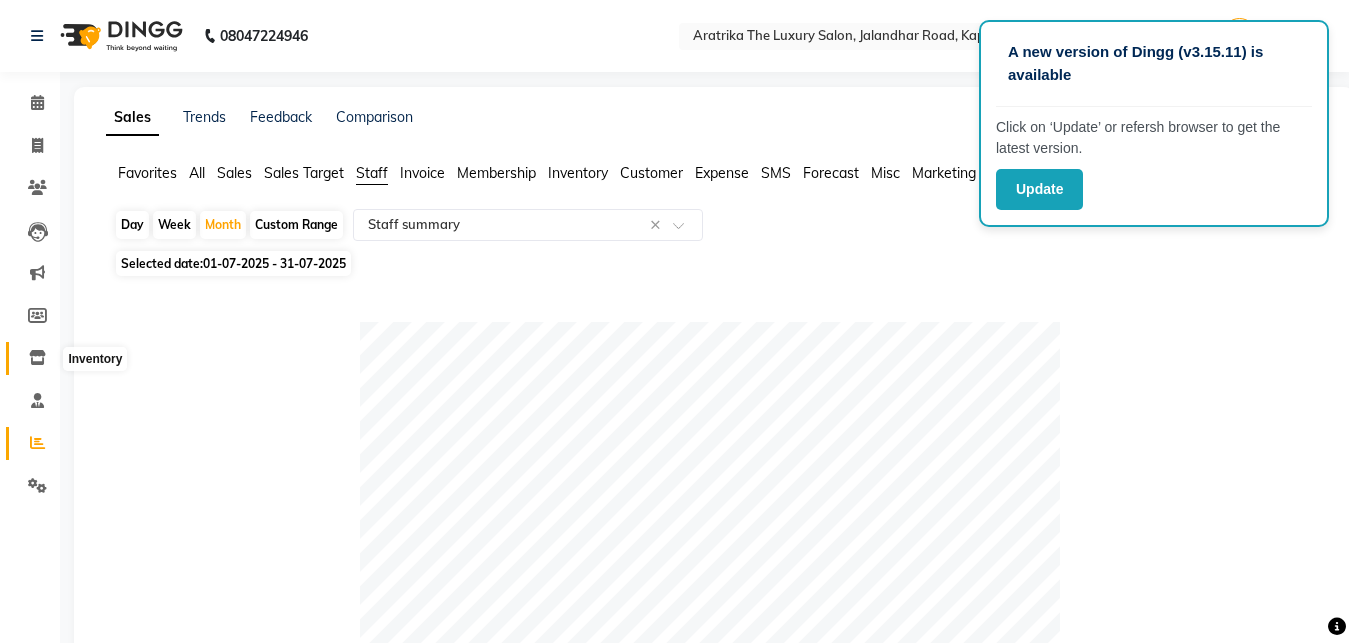 click 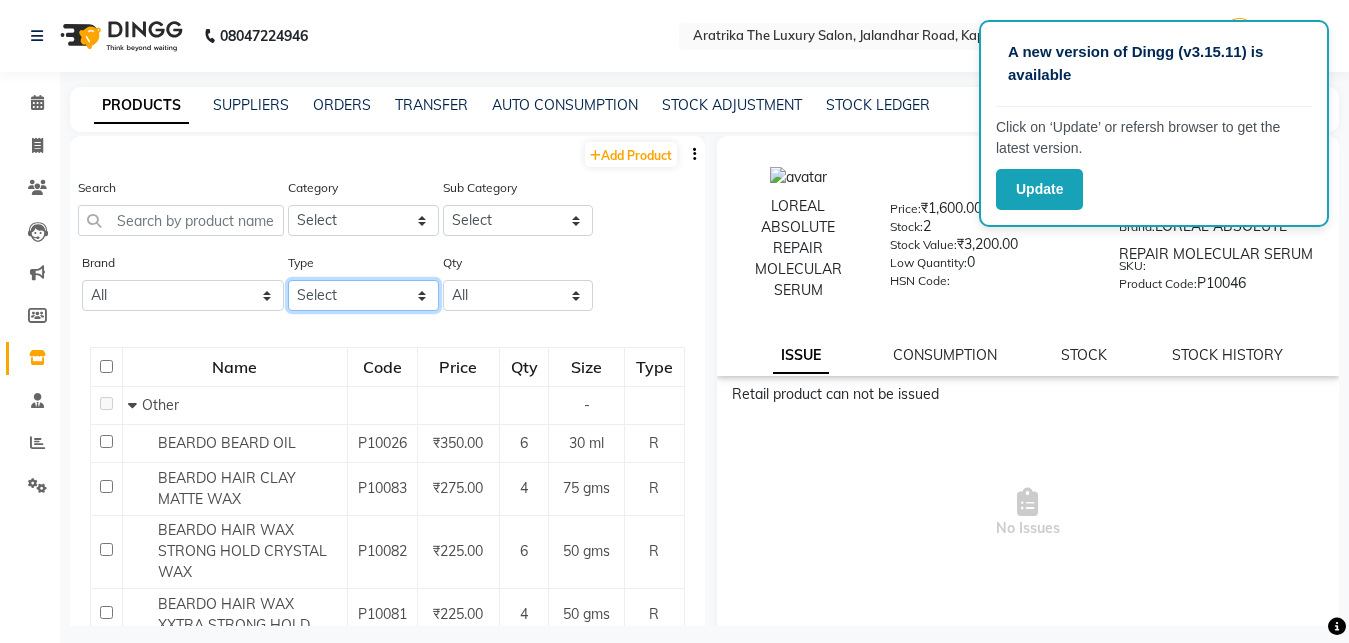 click on "Select Both Retail Consumable" 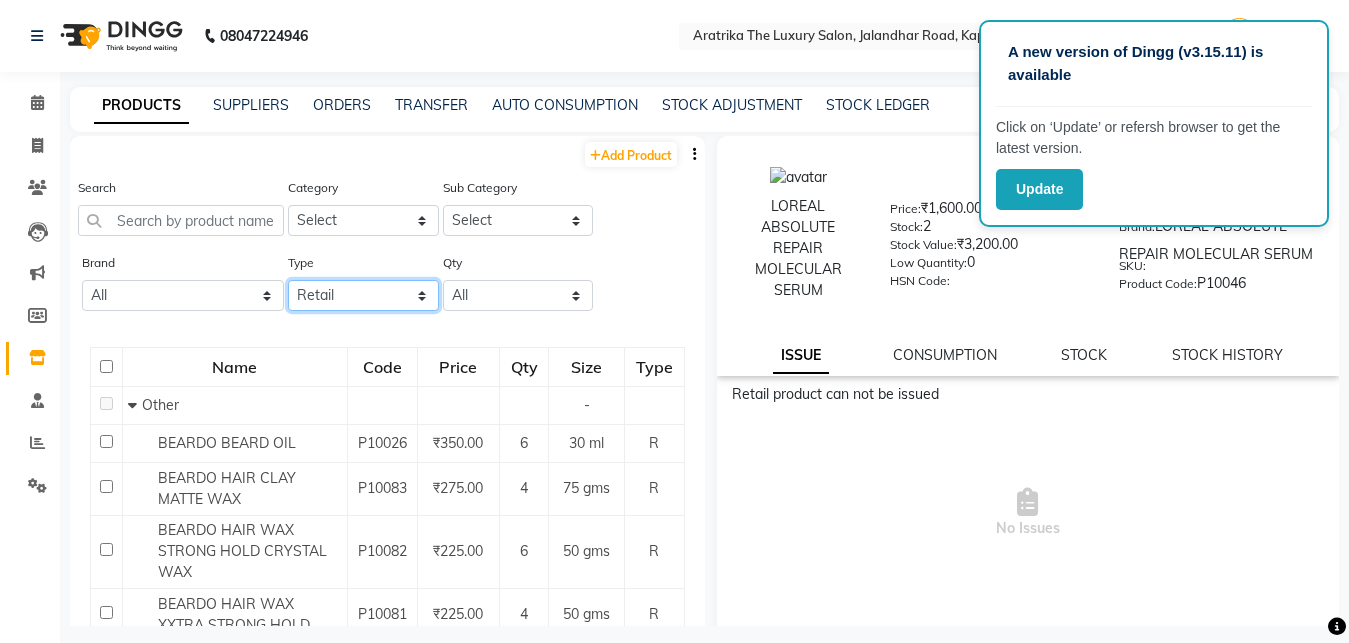 click on "Retail" 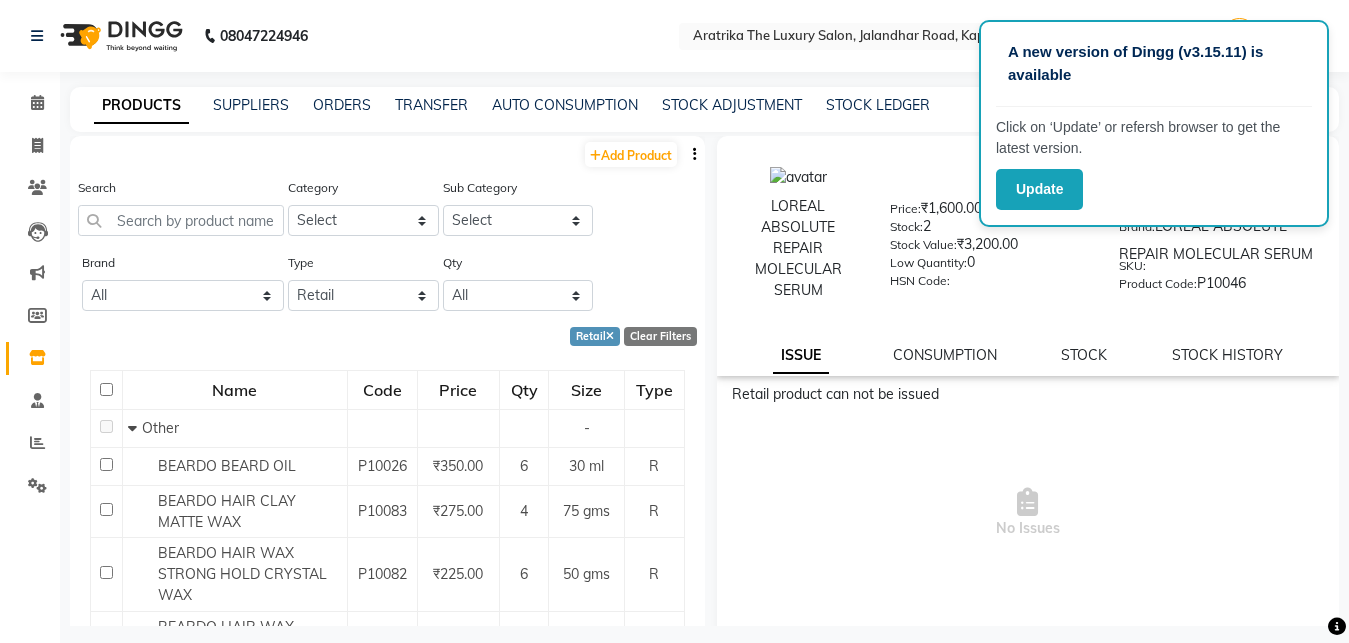 click 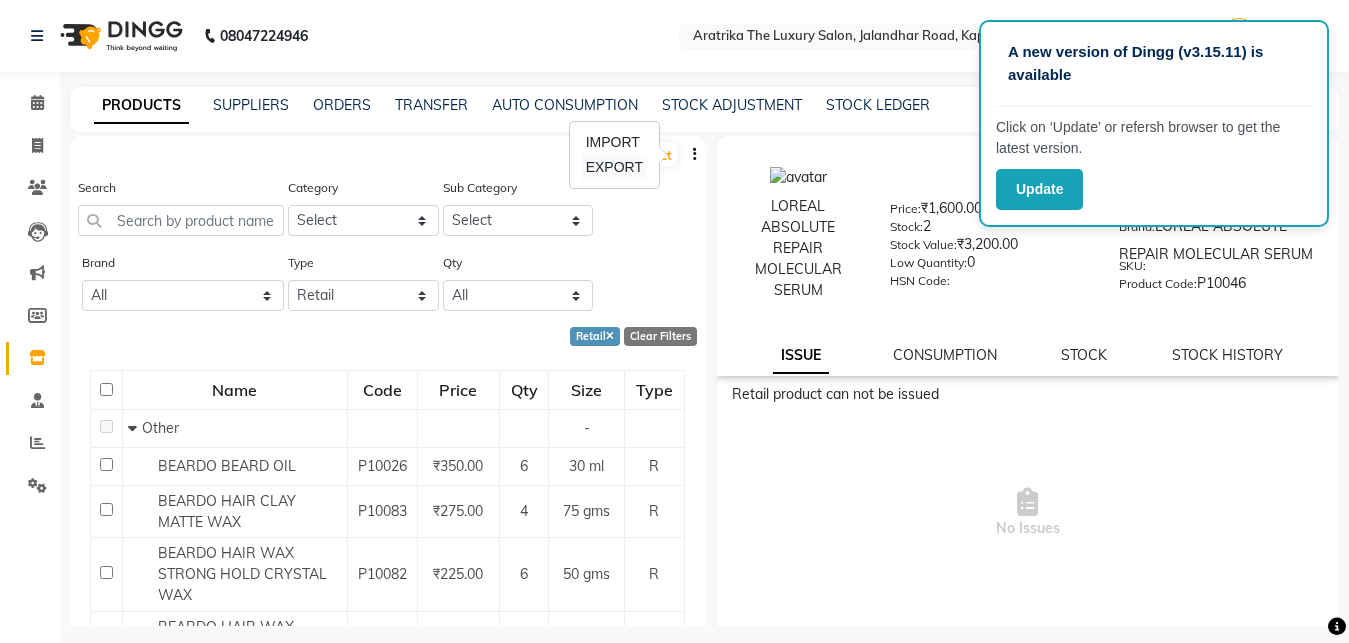 click on "EXPORT" at bounding box center [614, 167] 